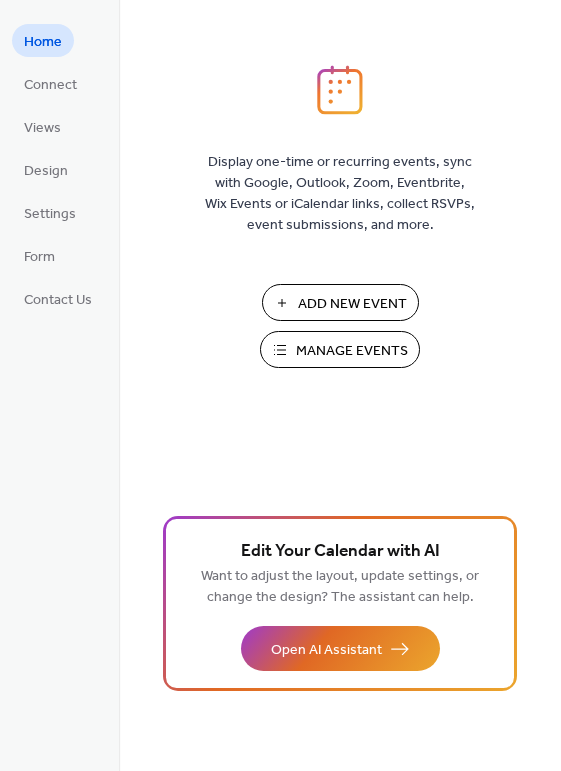scroll, scrollTop: 0, scrollLeft: 0, axis: both 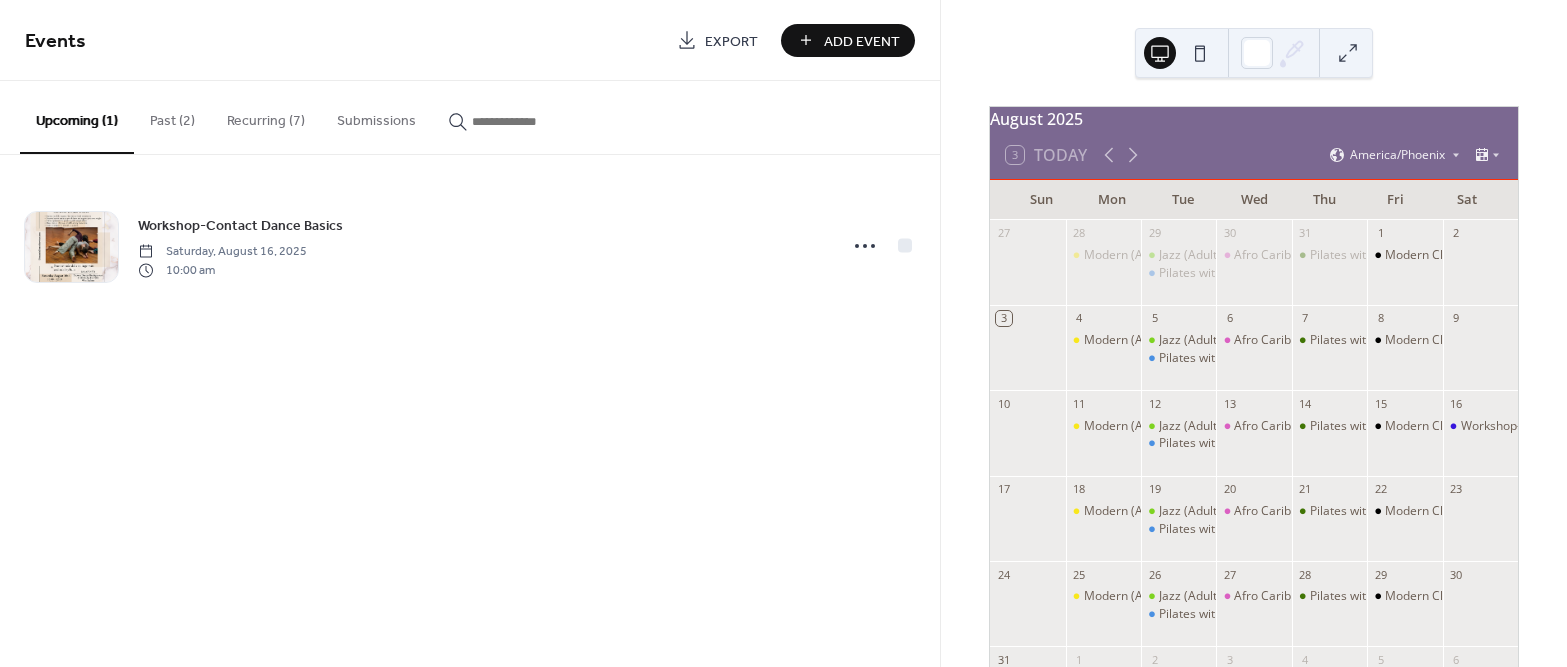 click on "Recurring (7)" at bounding box center [266, 116] 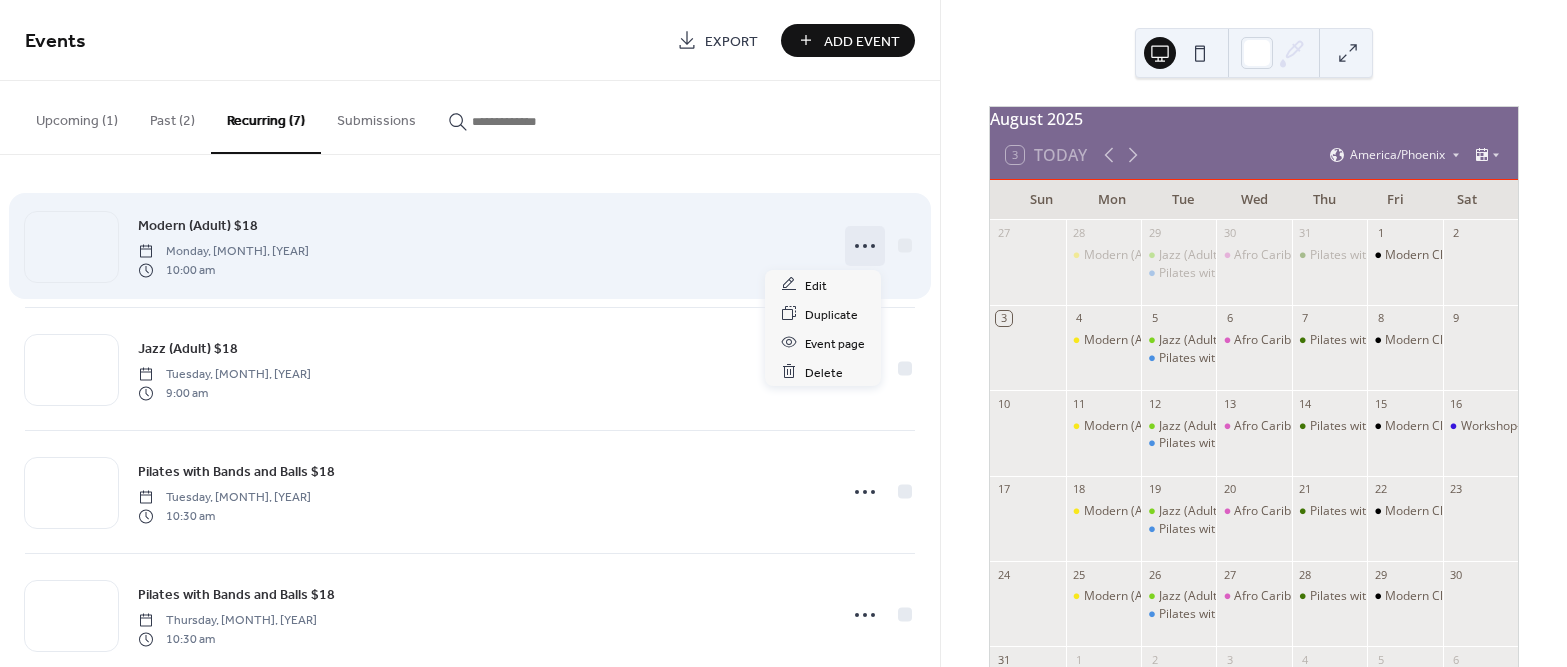 click 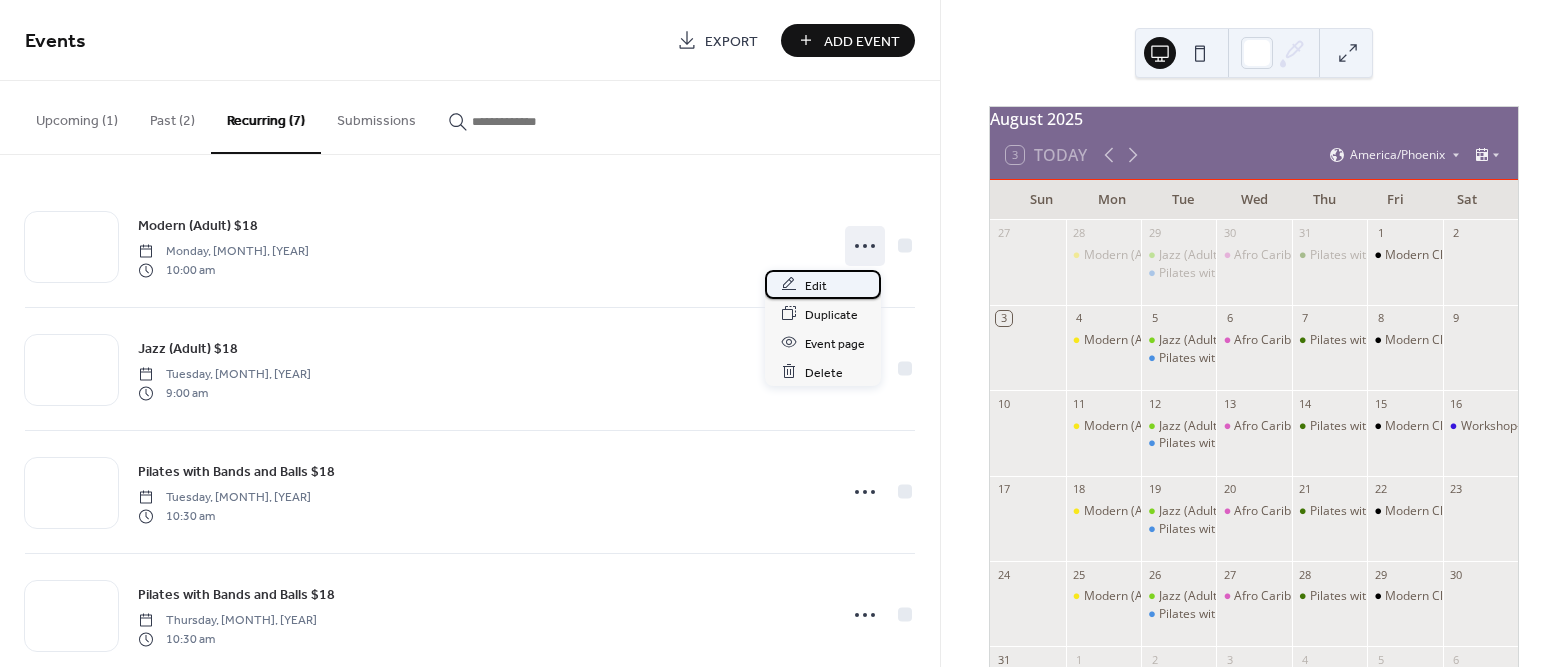 click on "Edit" at bounding box center [823, 284] 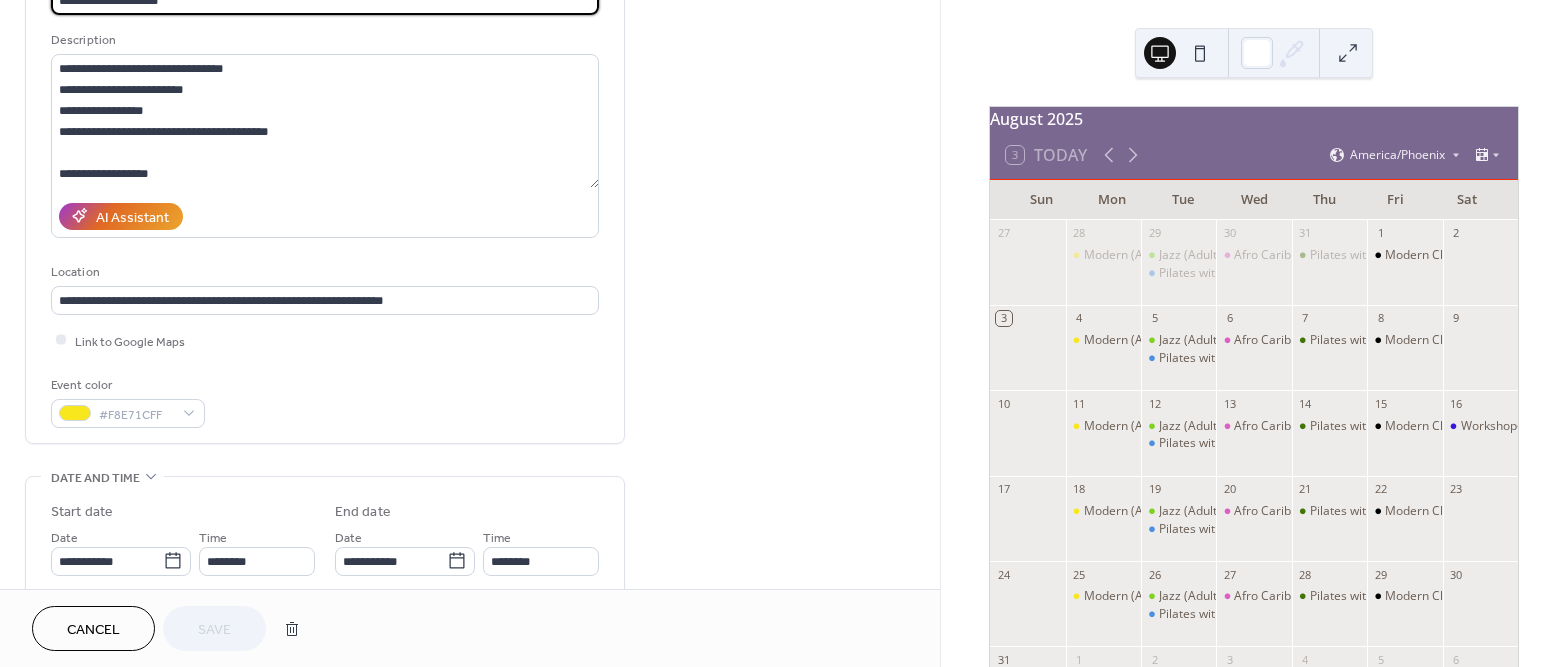scroll, scrollTop: 200, scrollLeft: 0, axis: vertical 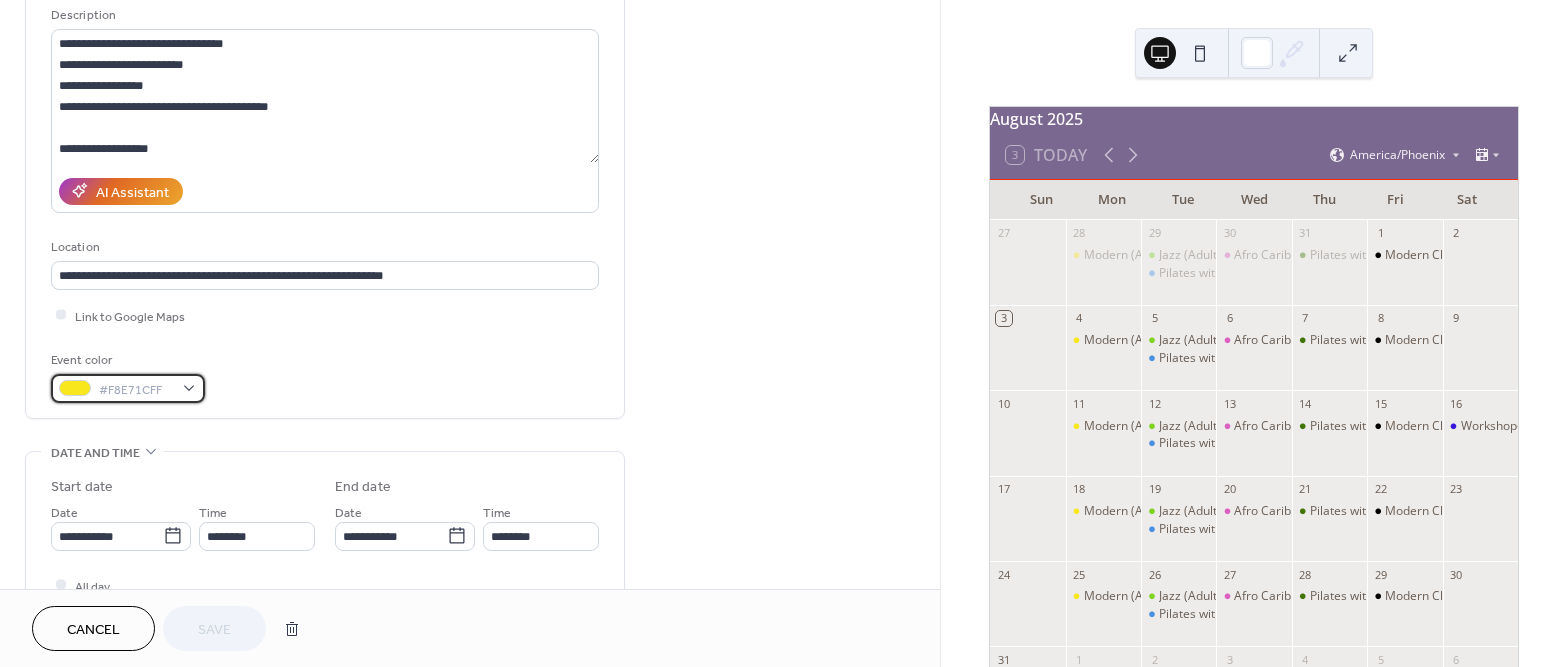 click on "#F8E71CFF" at bounding box center [136, 389] 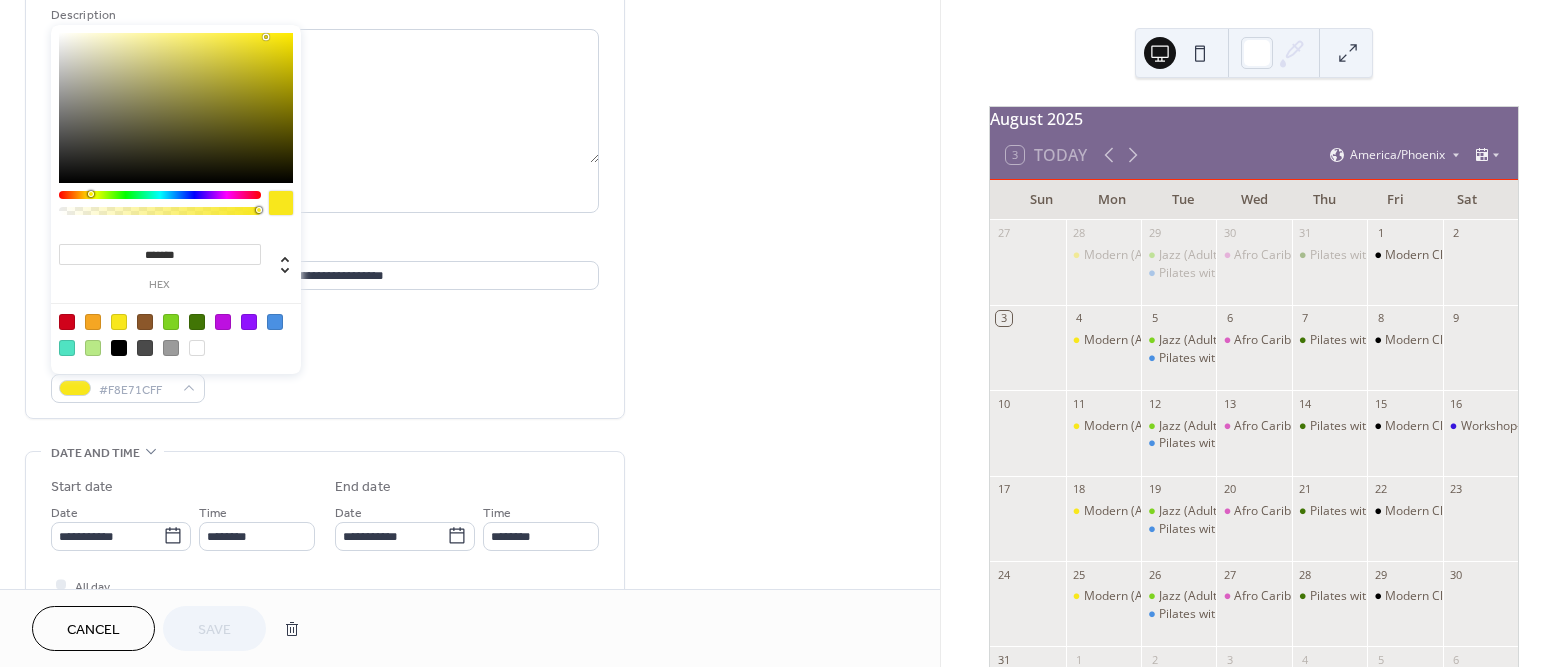 click at bounding box center (119, 348) 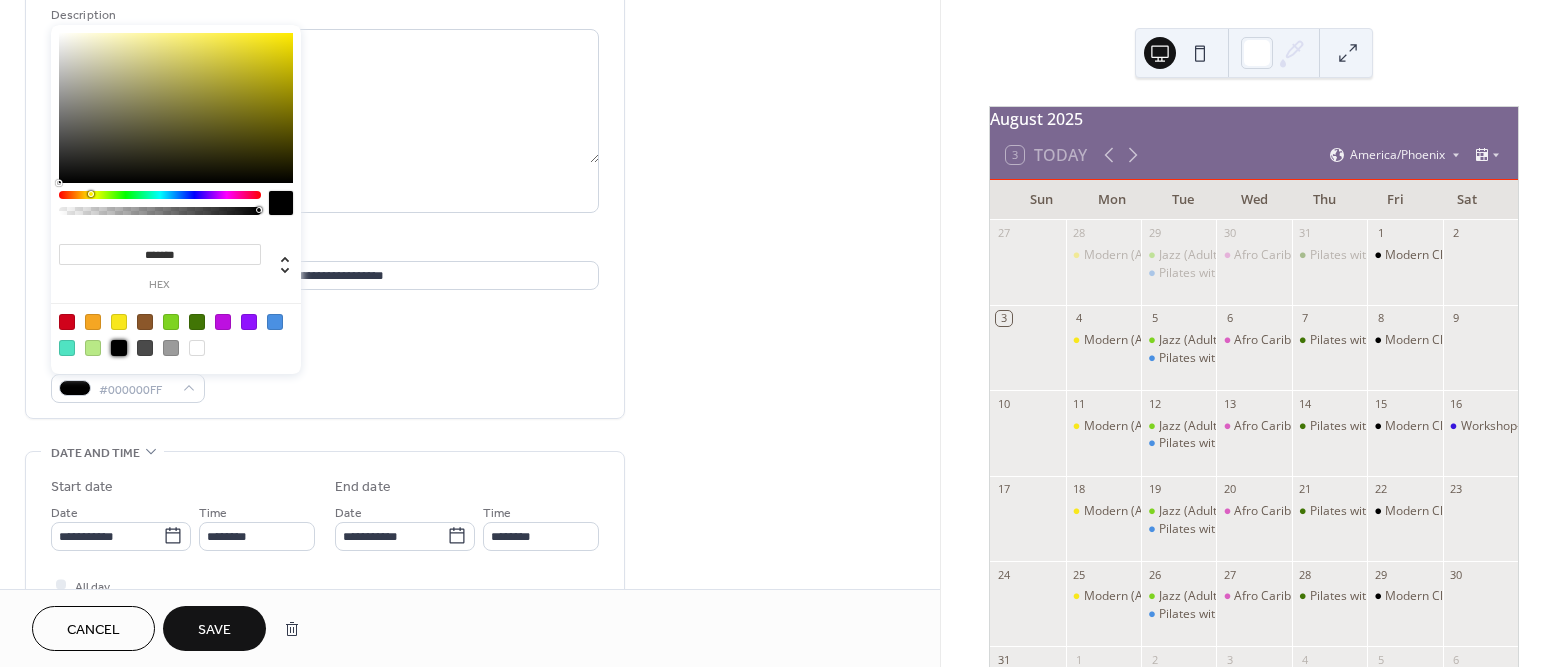 click on "Save" at bounding box center [214, 630] 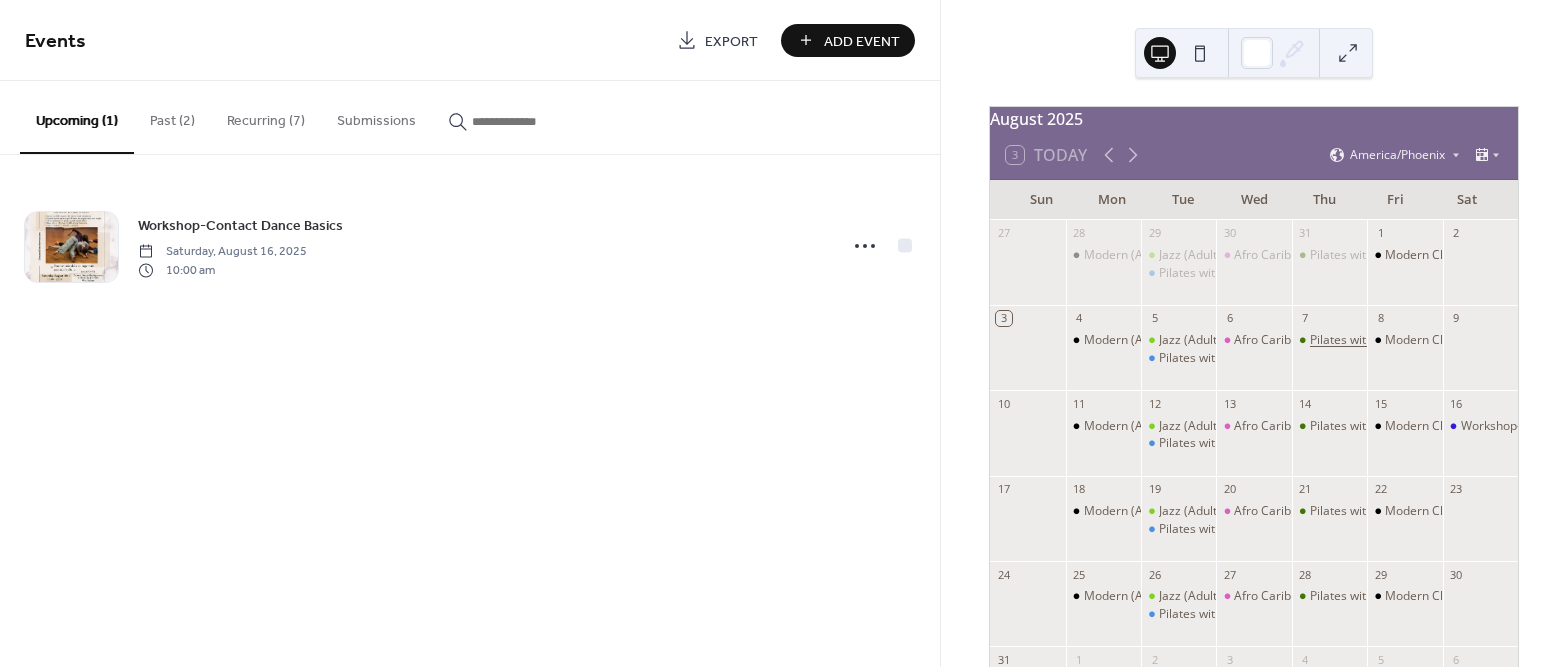 click on "Pilates with Bands and Balls $18" at bounding box center (1399, 340) 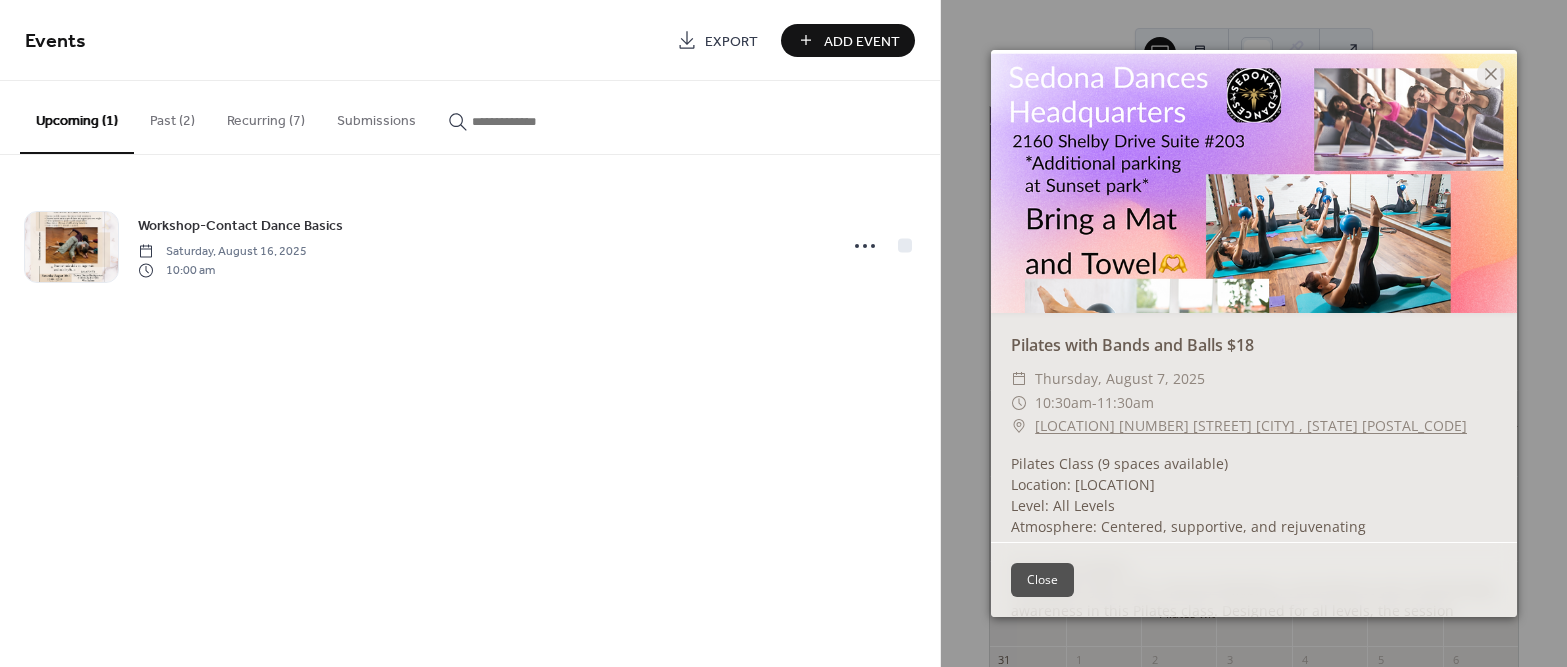 click on "Events Export Add Event Upcoming (1) Past (2) Recurring (7) Submissions  Workshop-Contact Dance Basics Saturday, [MONTH] 16, [YEAR] 10:00 am Cancel" at bounding box center (470, 333) 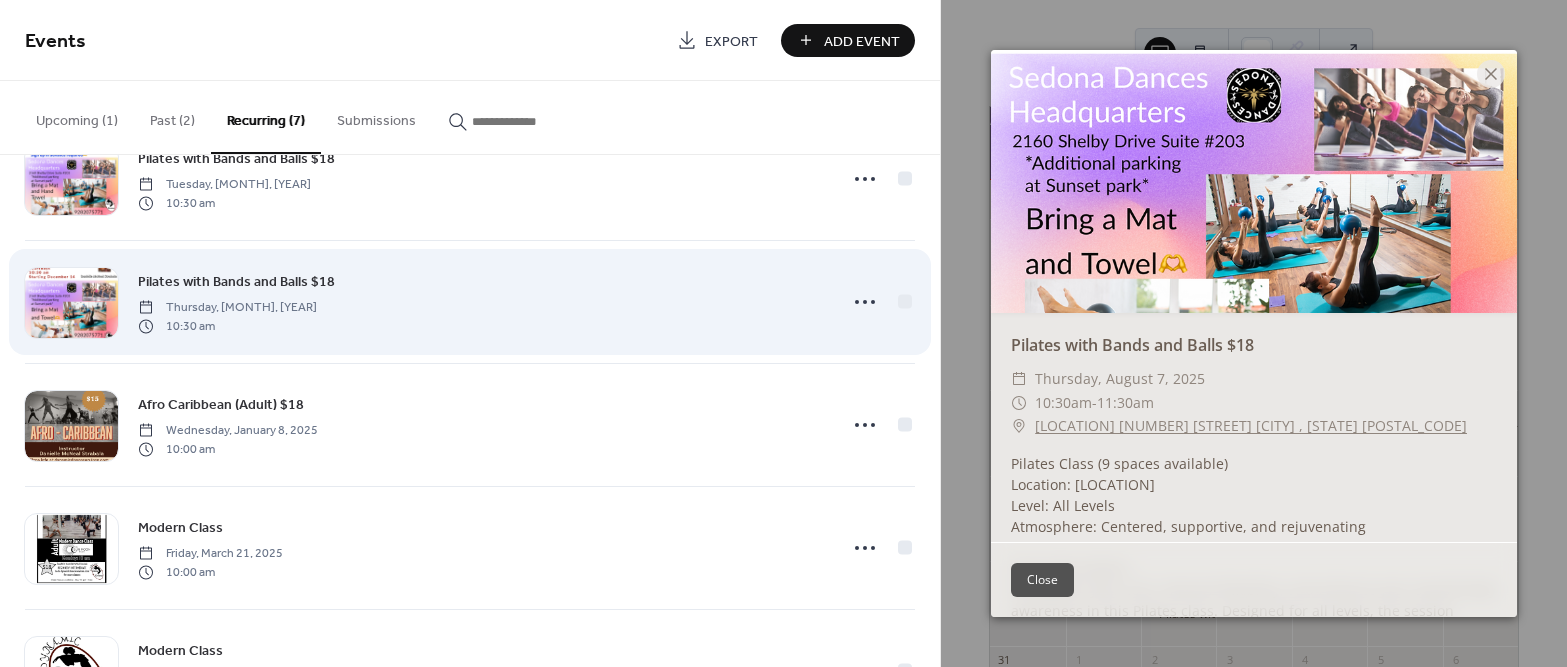 scroll, scrollTop: 299, scrollLeft: 0, axis: vertical 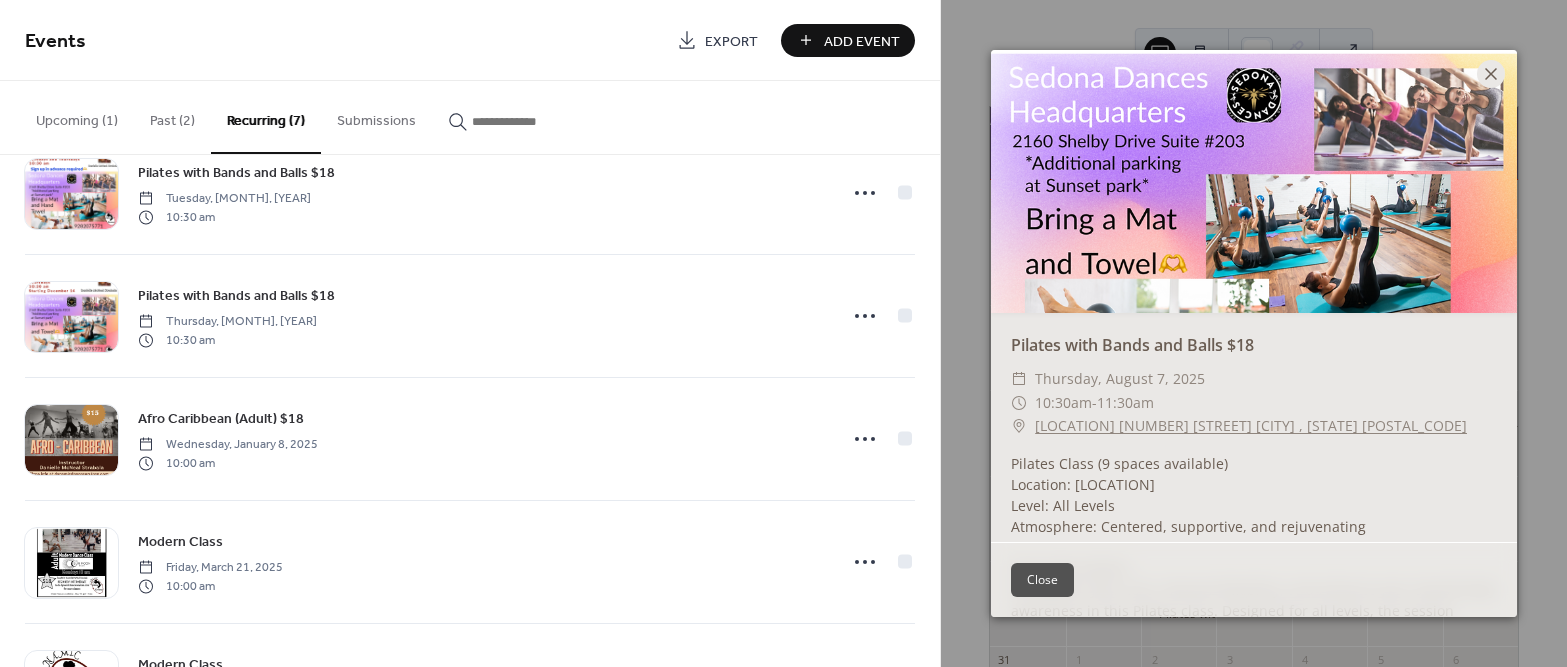 click 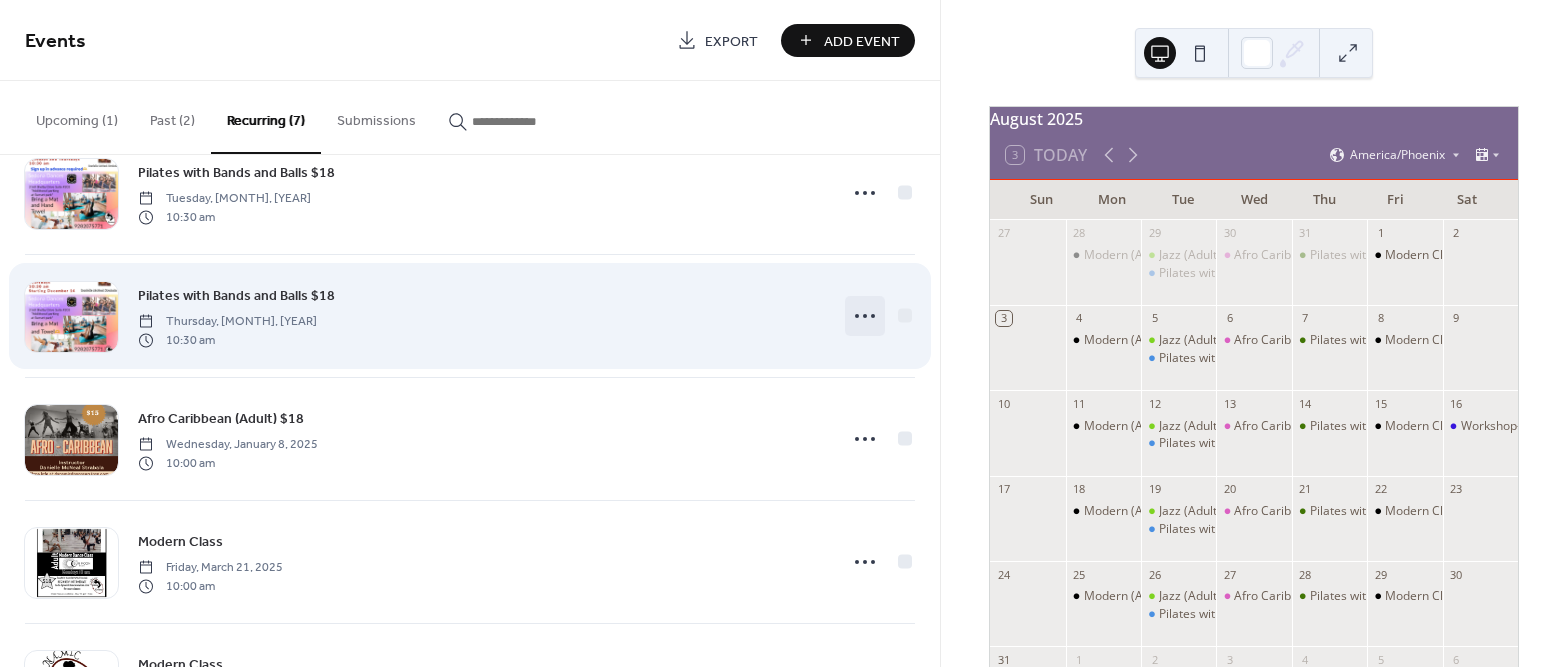click 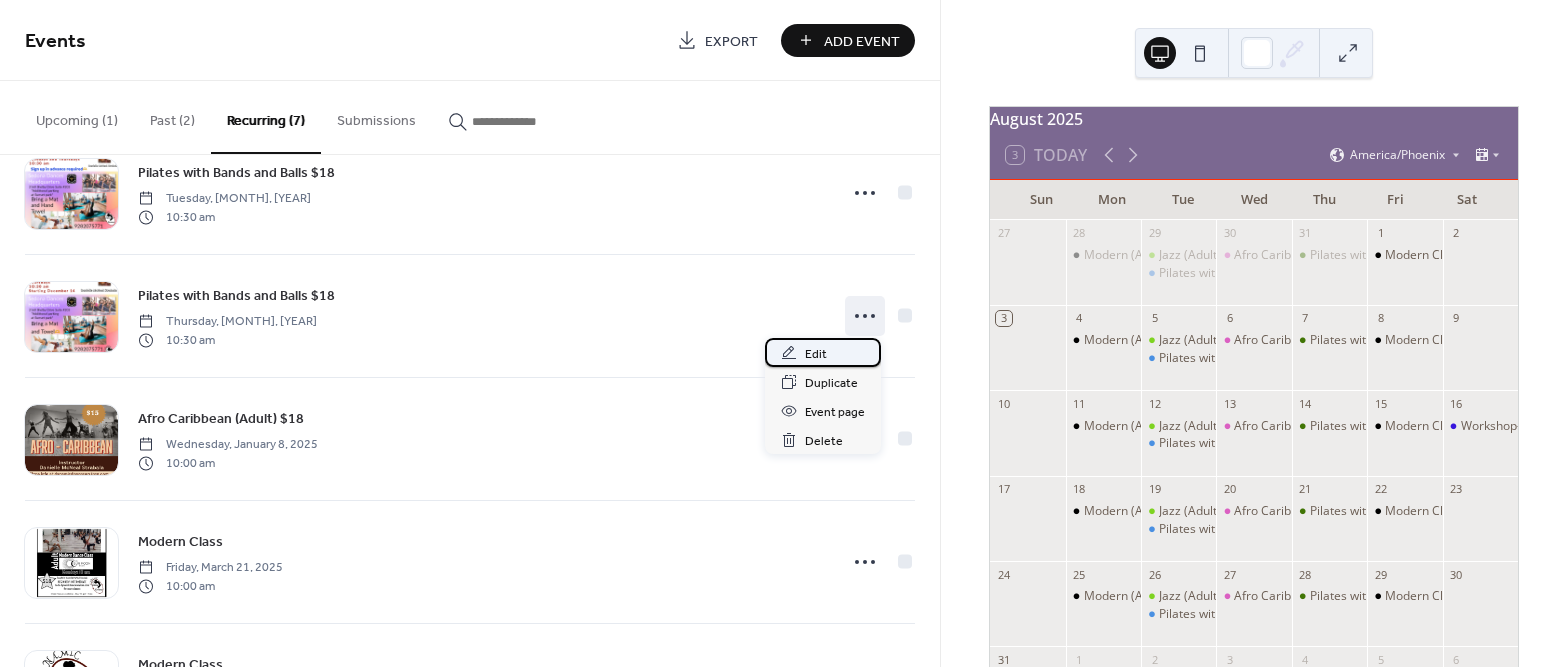 click on "Edit" at bounding box center [823, 352] 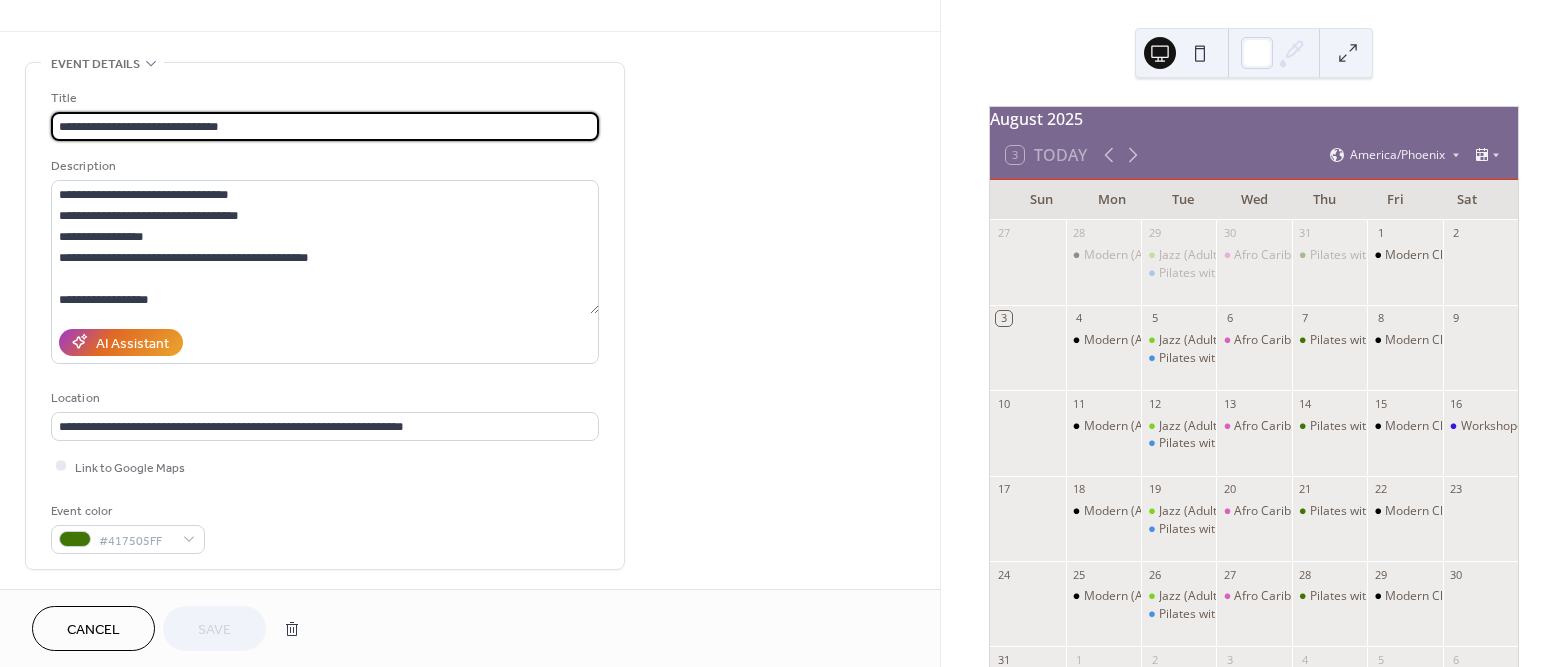 scroll, scrollTop: 99, scrollLeft: 0, axis: vertical 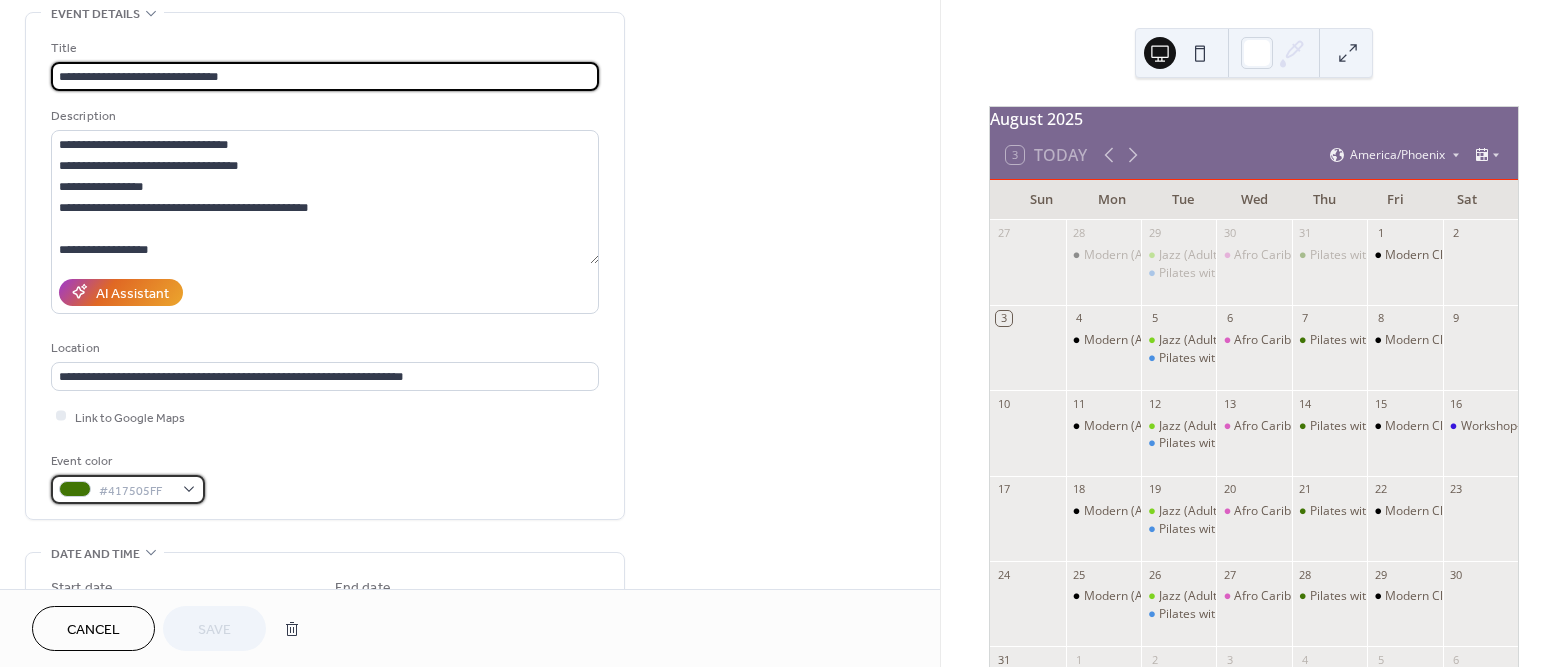 click on "#417505FF" at bounding box center (136, 490) 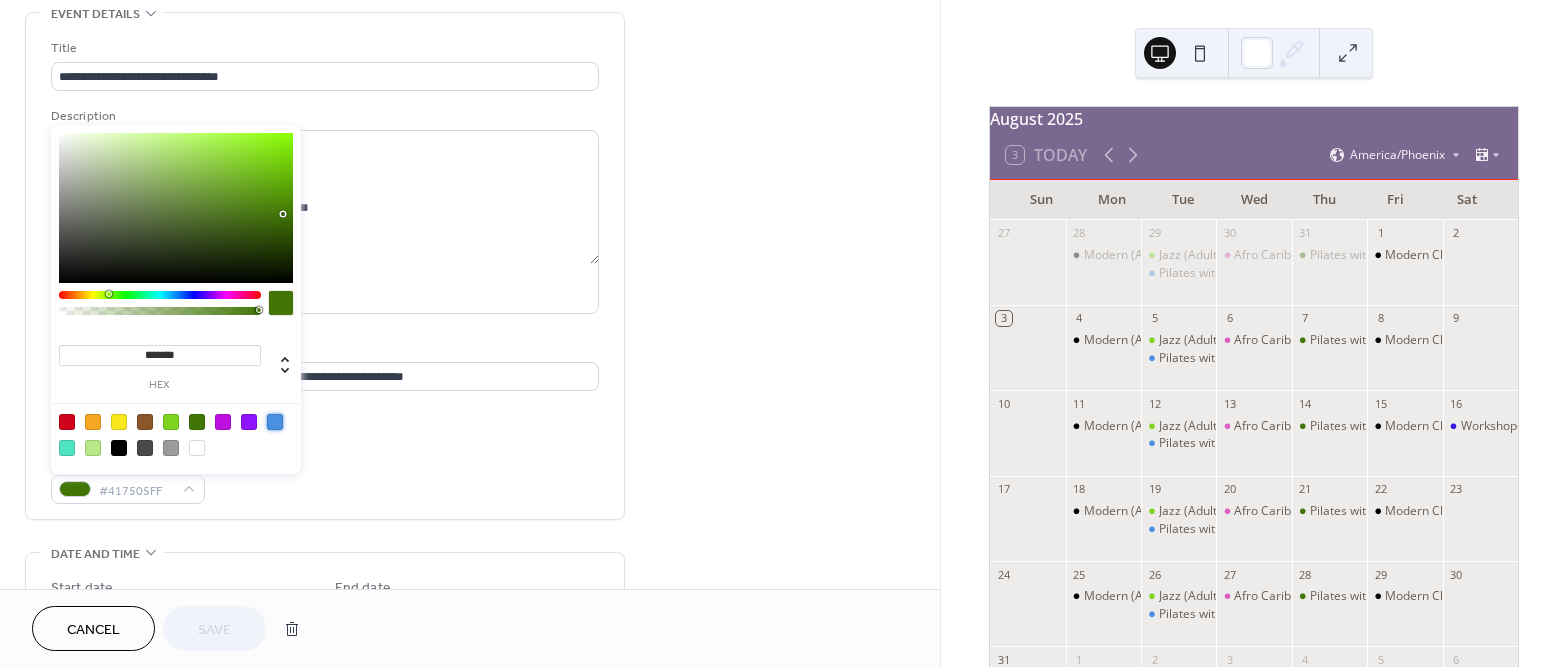 click at bounding box center [275, 422] 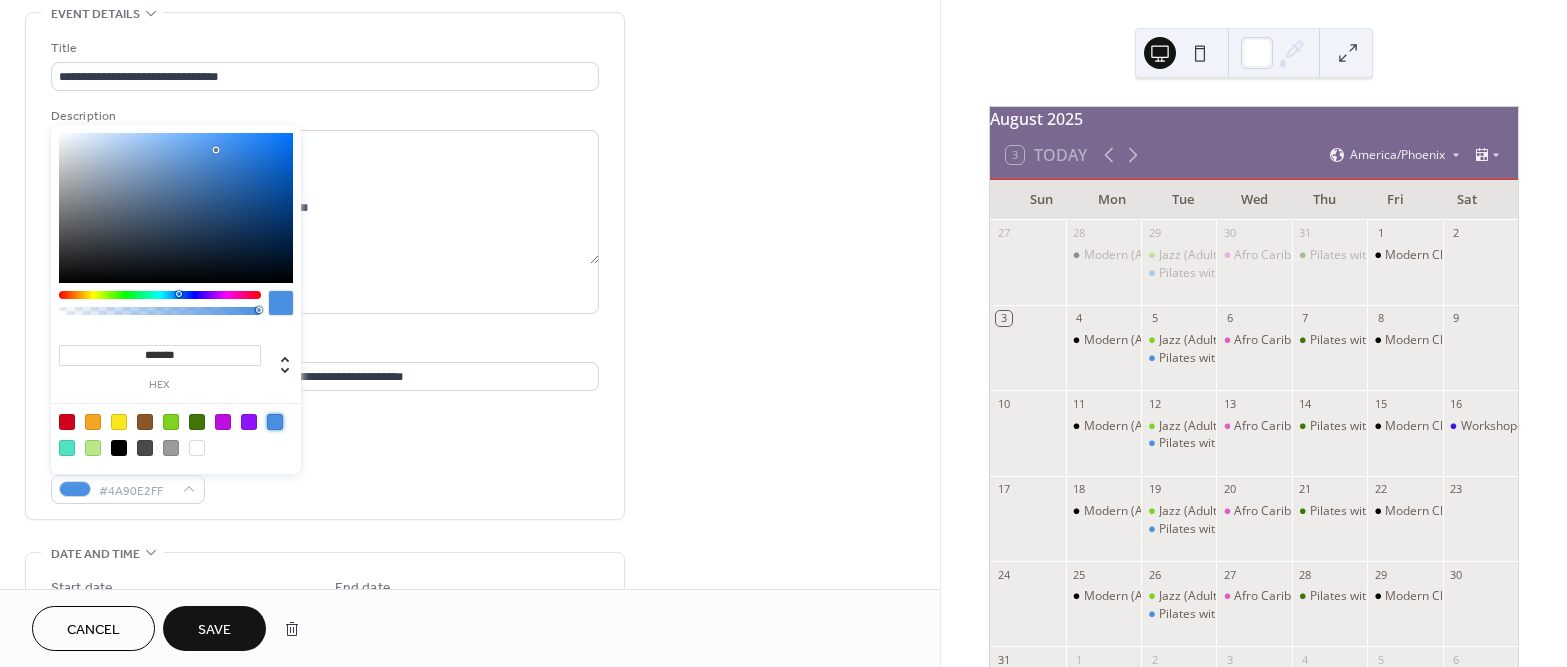 click on "Save" at bounding box center (214, 630) 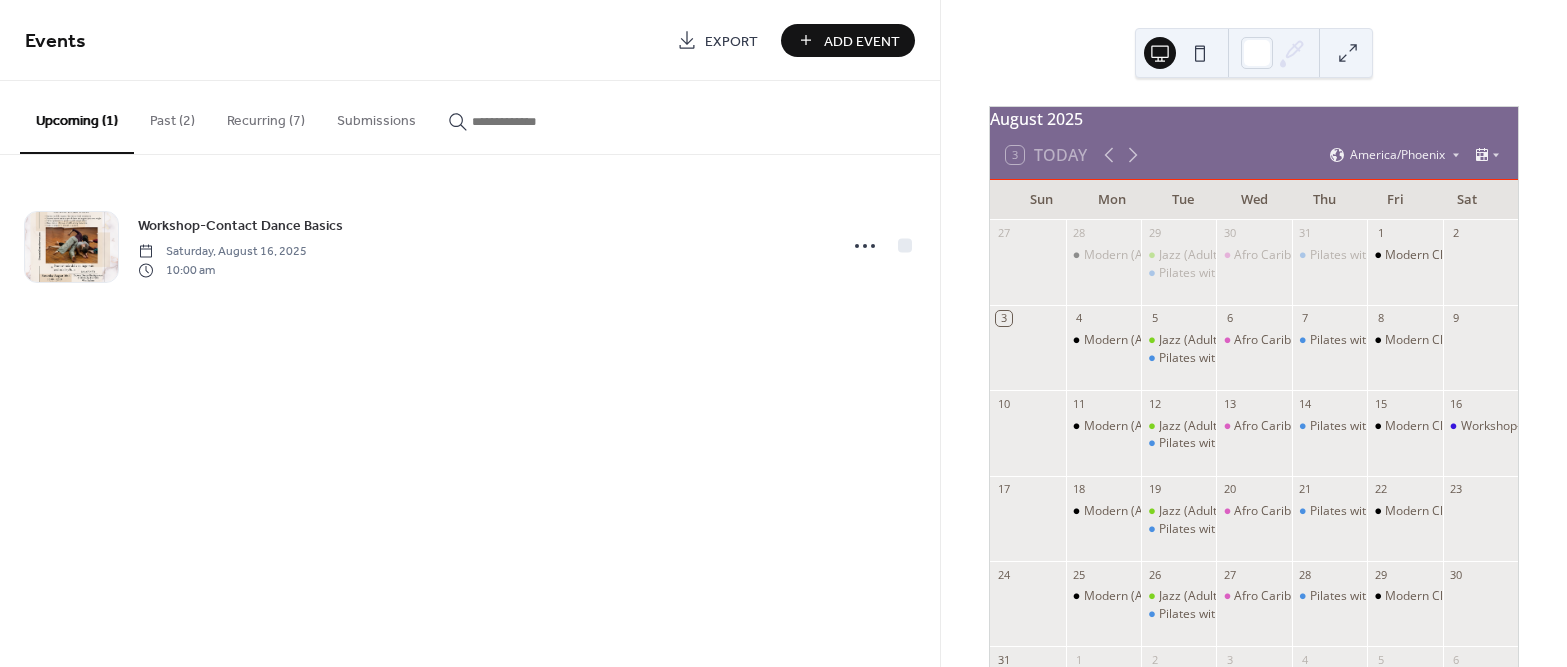 click on "Recurring (7)" at bounding box center (266, 116) 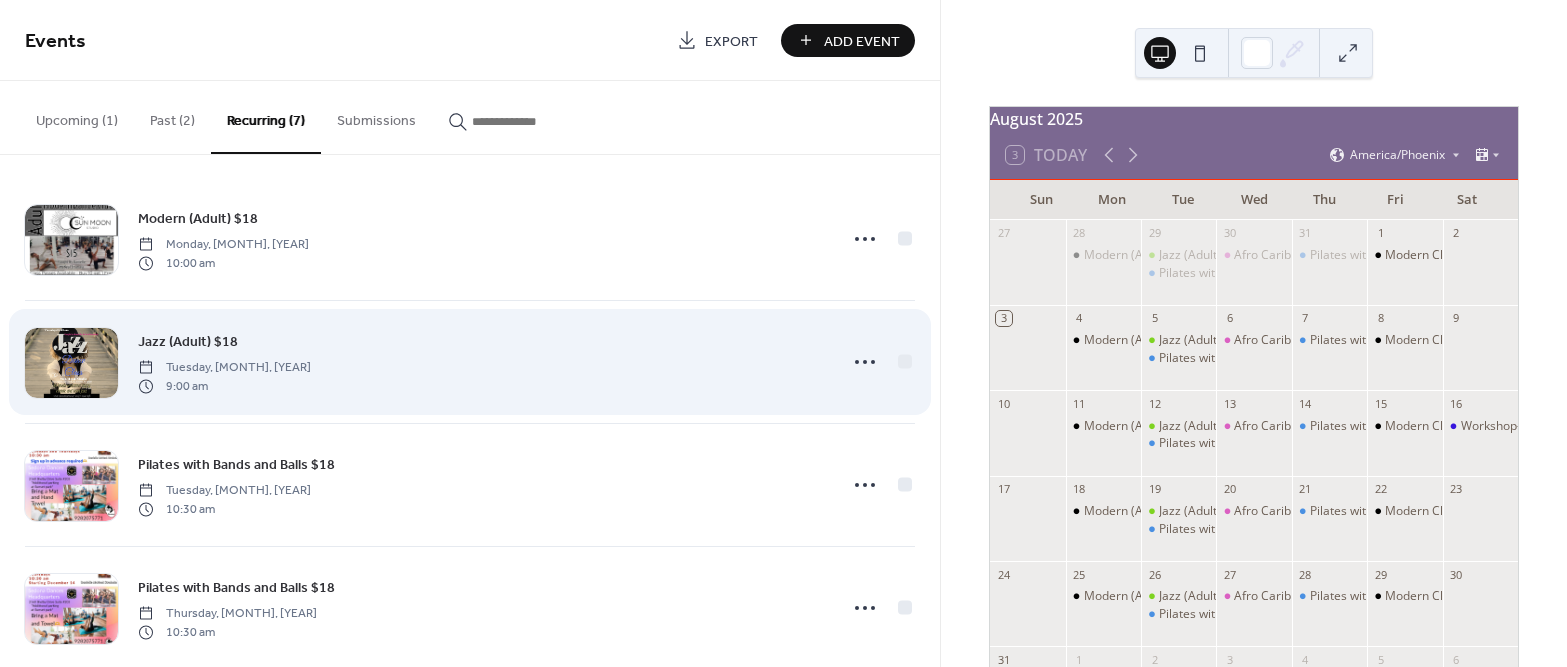 scroll, scrollTop: 0, scrollLeft: 0, axis: both 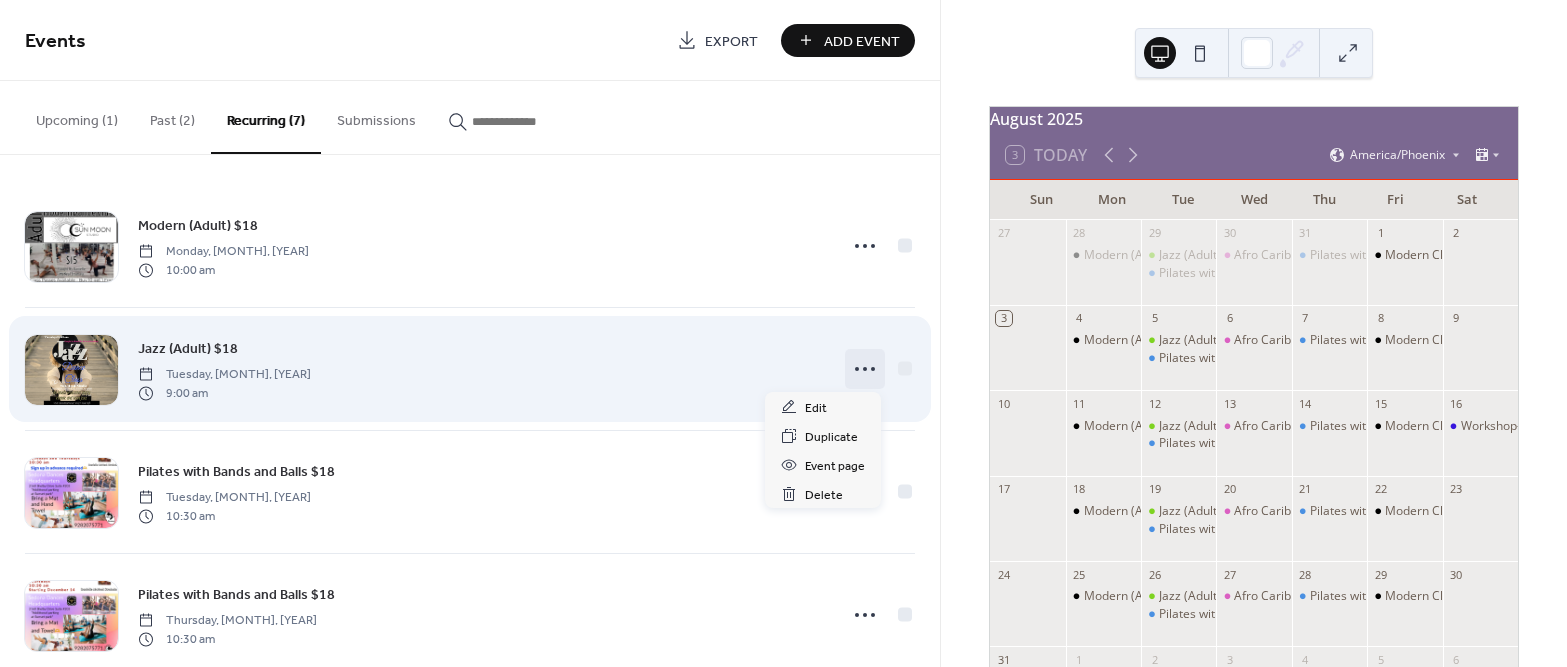 click 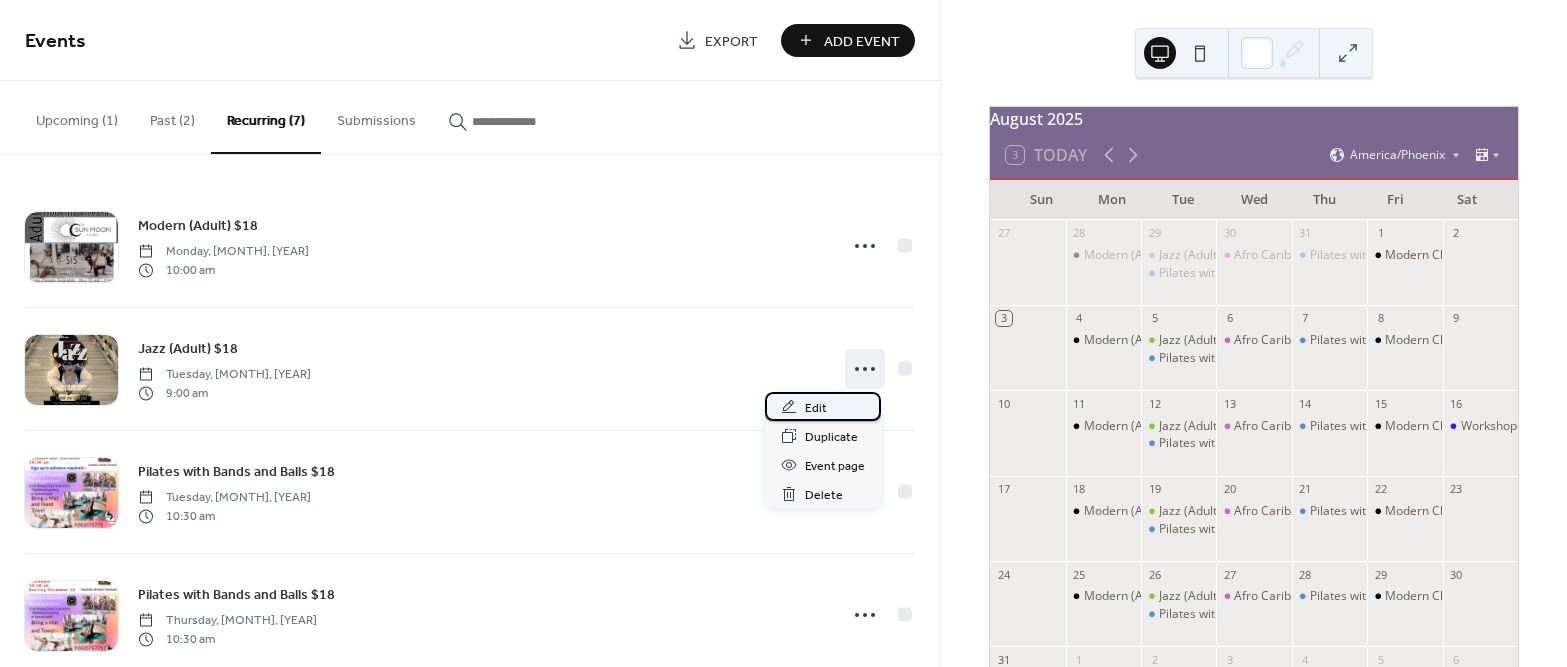 click on "Edit" at bounding box center (816, 408) 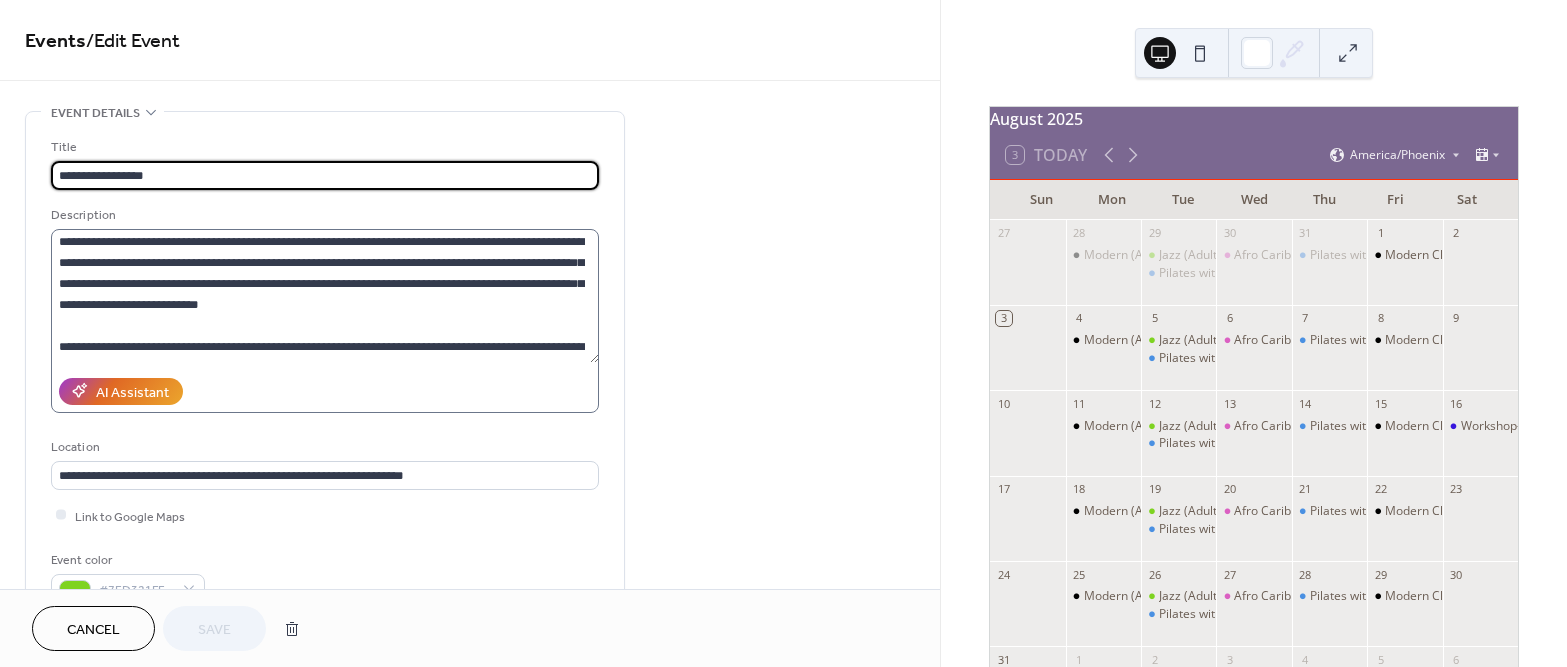 scroll, scrollTop: 167, scrollLeft: 0, axis: vertical 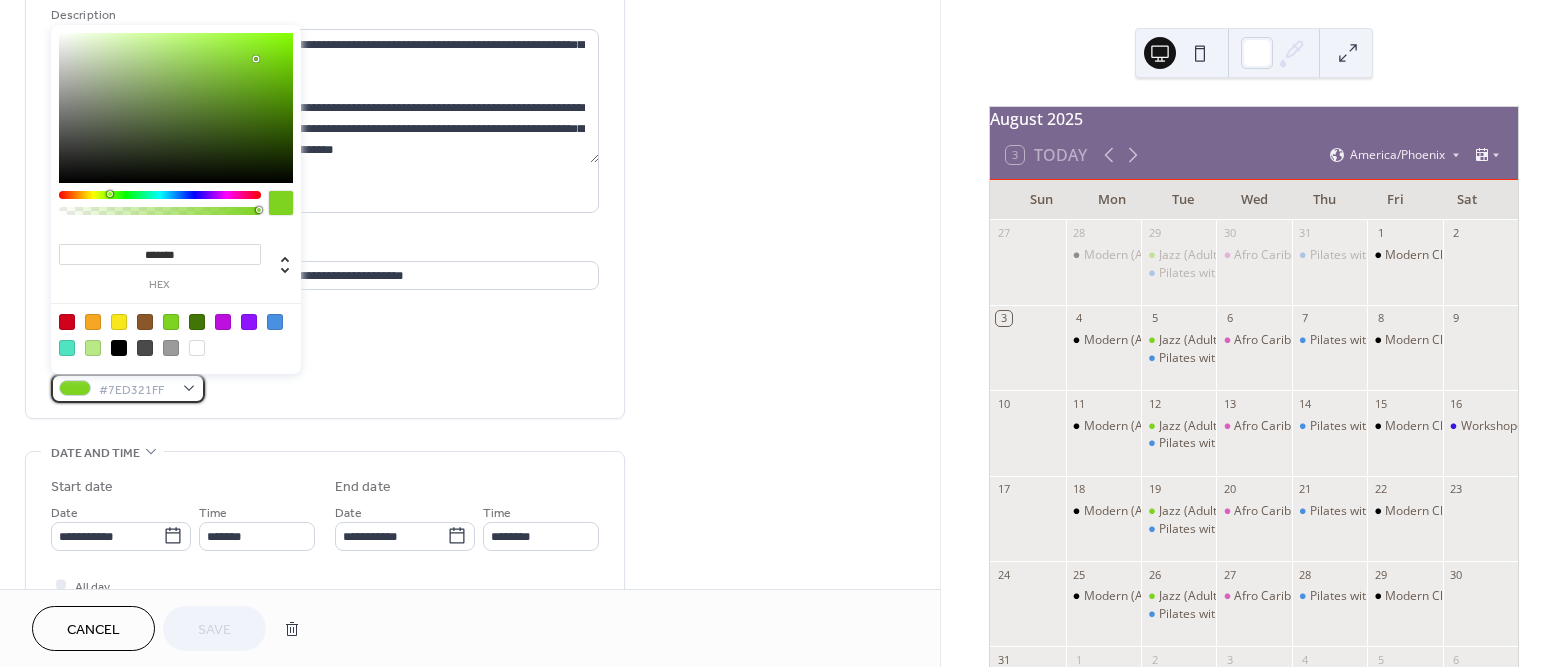 click on "#7ED321FF" at bounding box center [136, 389] 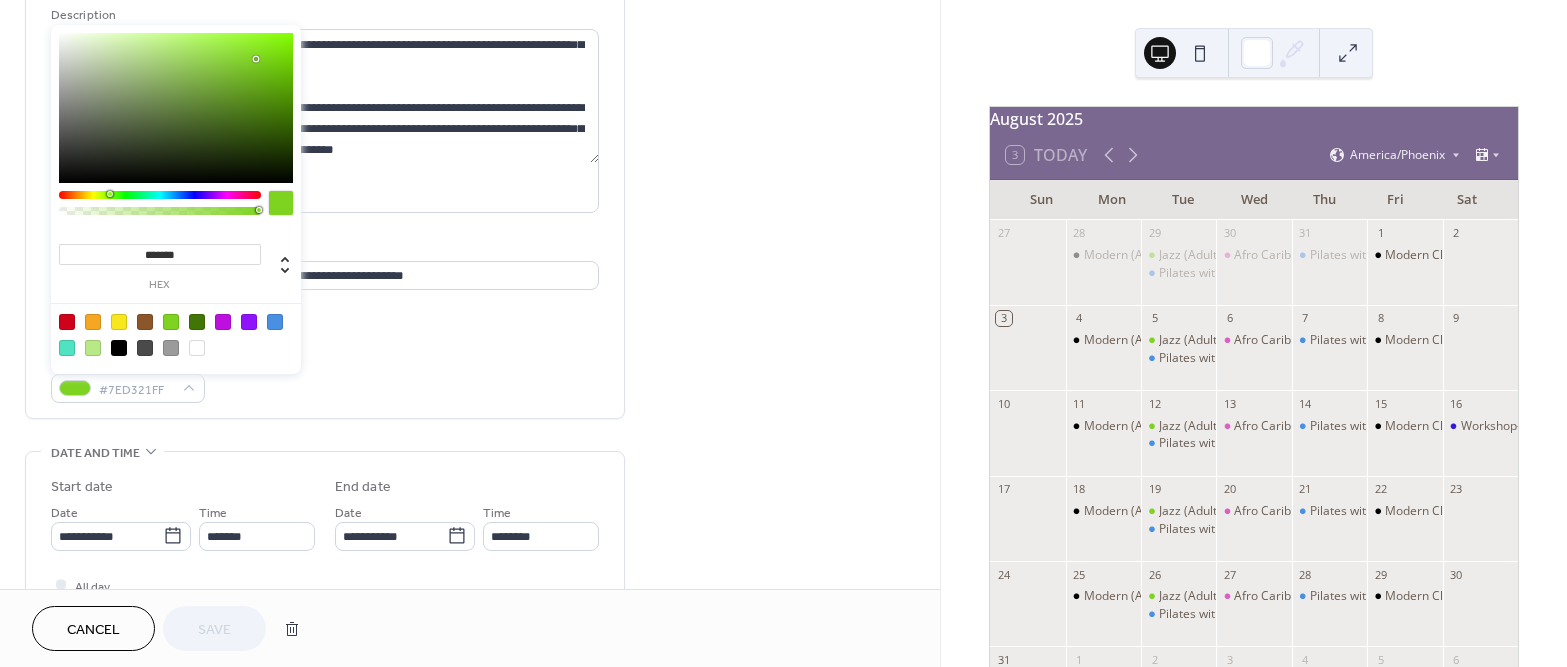 click at bounding box center [93, 322] 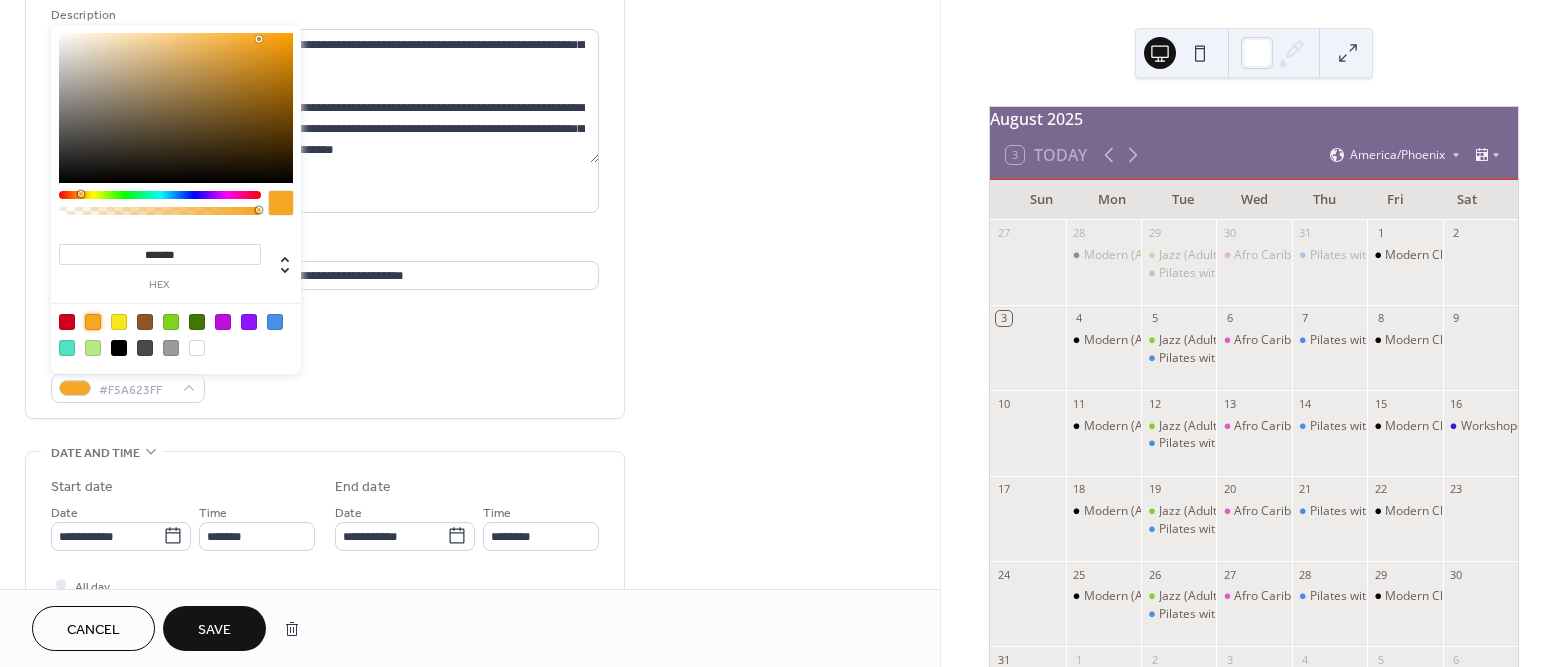 click at bounding box center (176, 108) 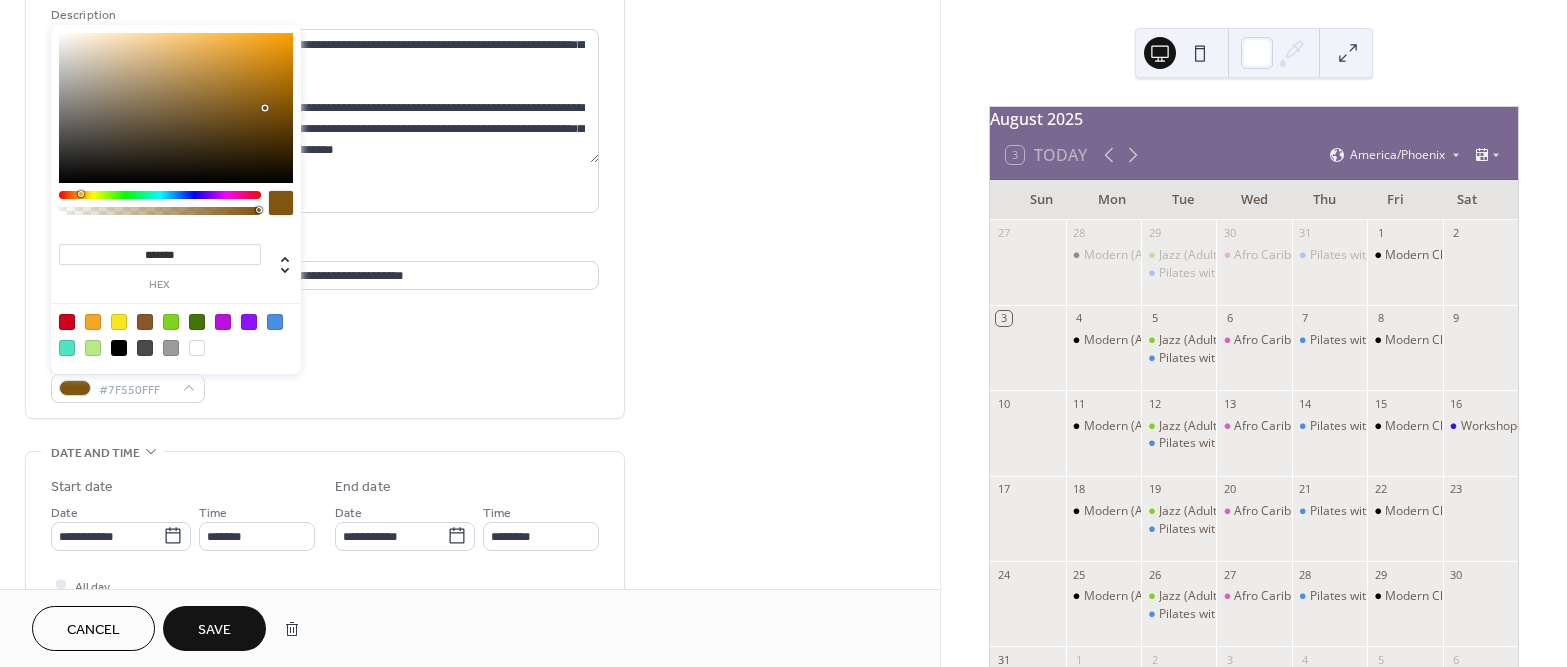 click at bounding box center [176, 108] 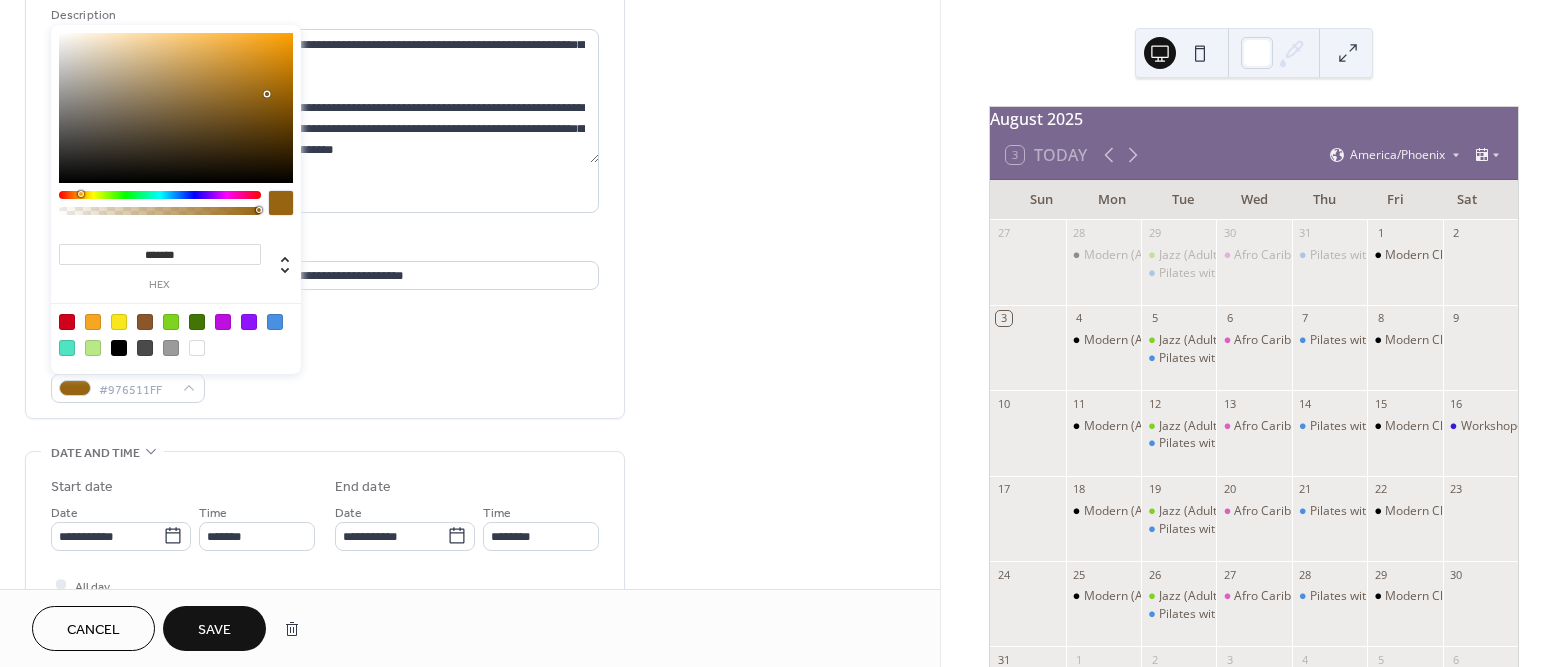 click at bounding box center [176, 108] 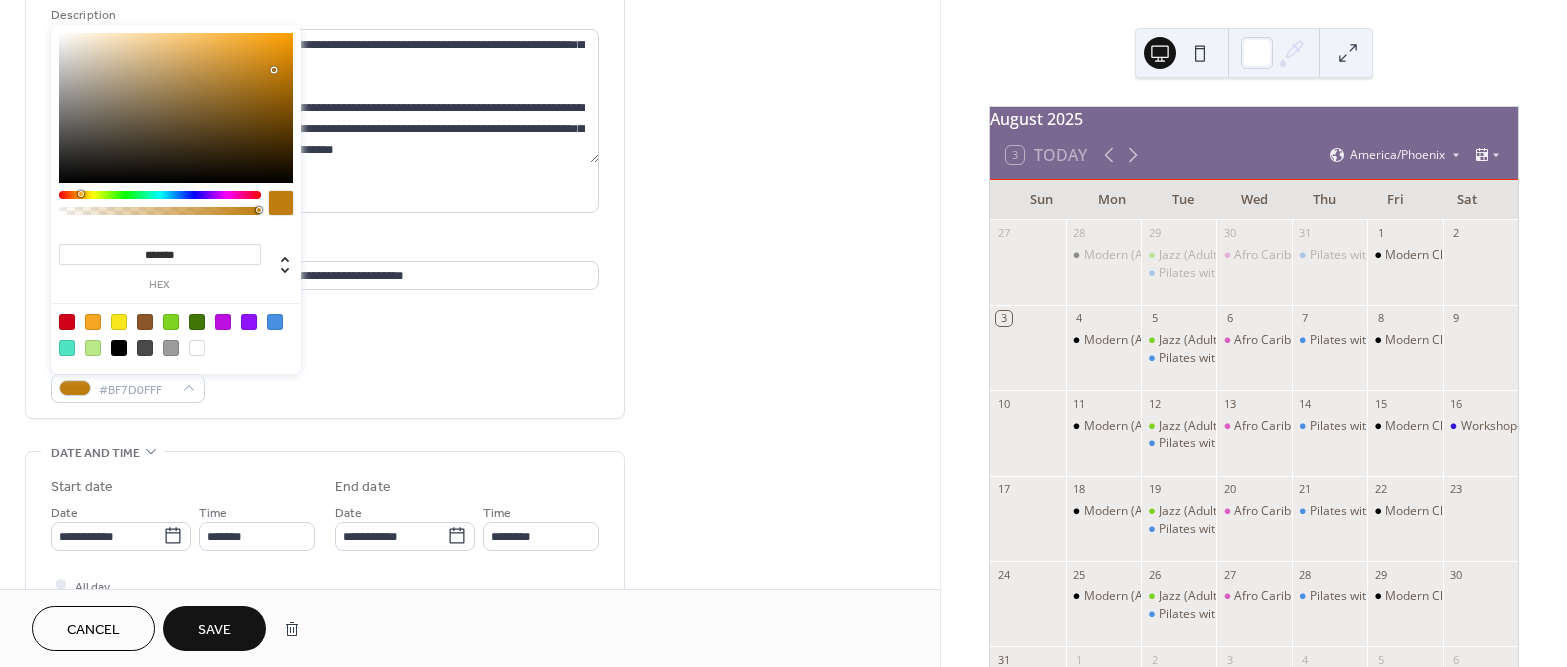 click at bounding box center (176, 108) 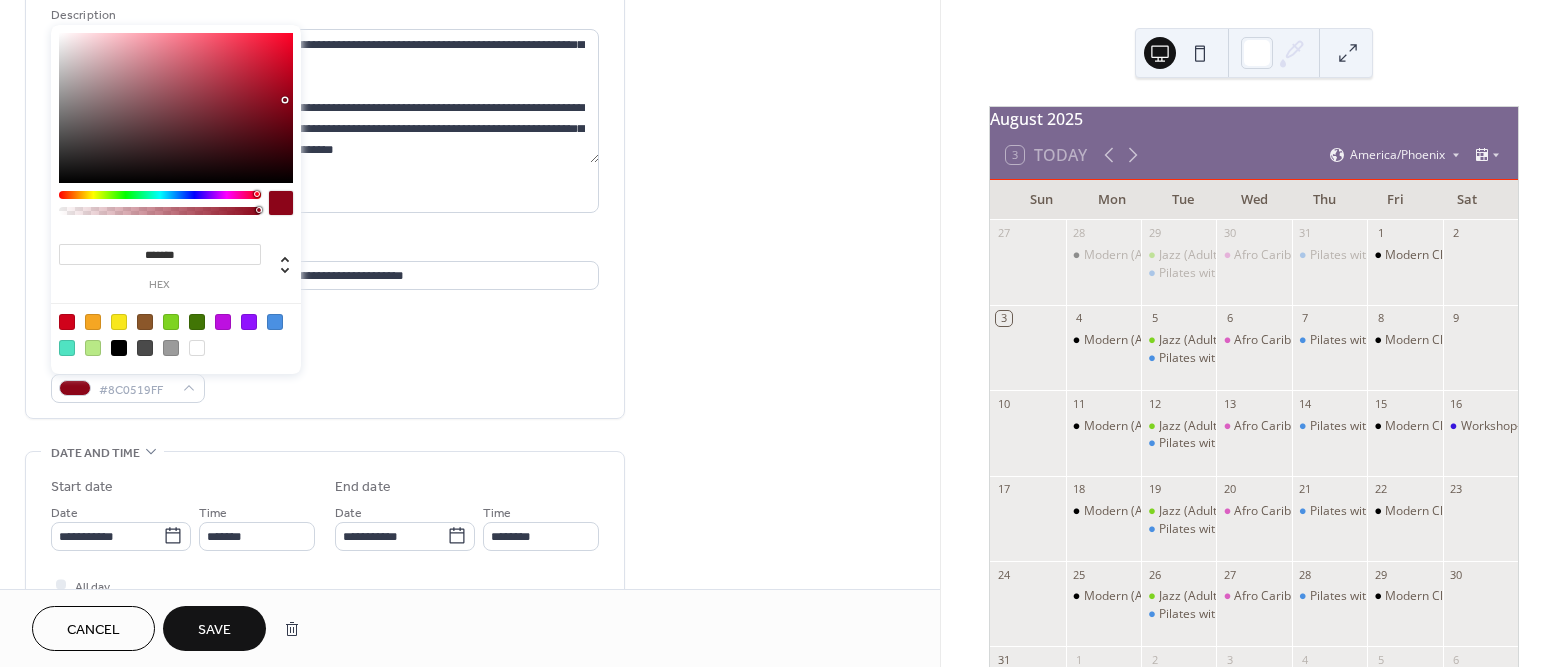 click at bounding box center (160, 195) 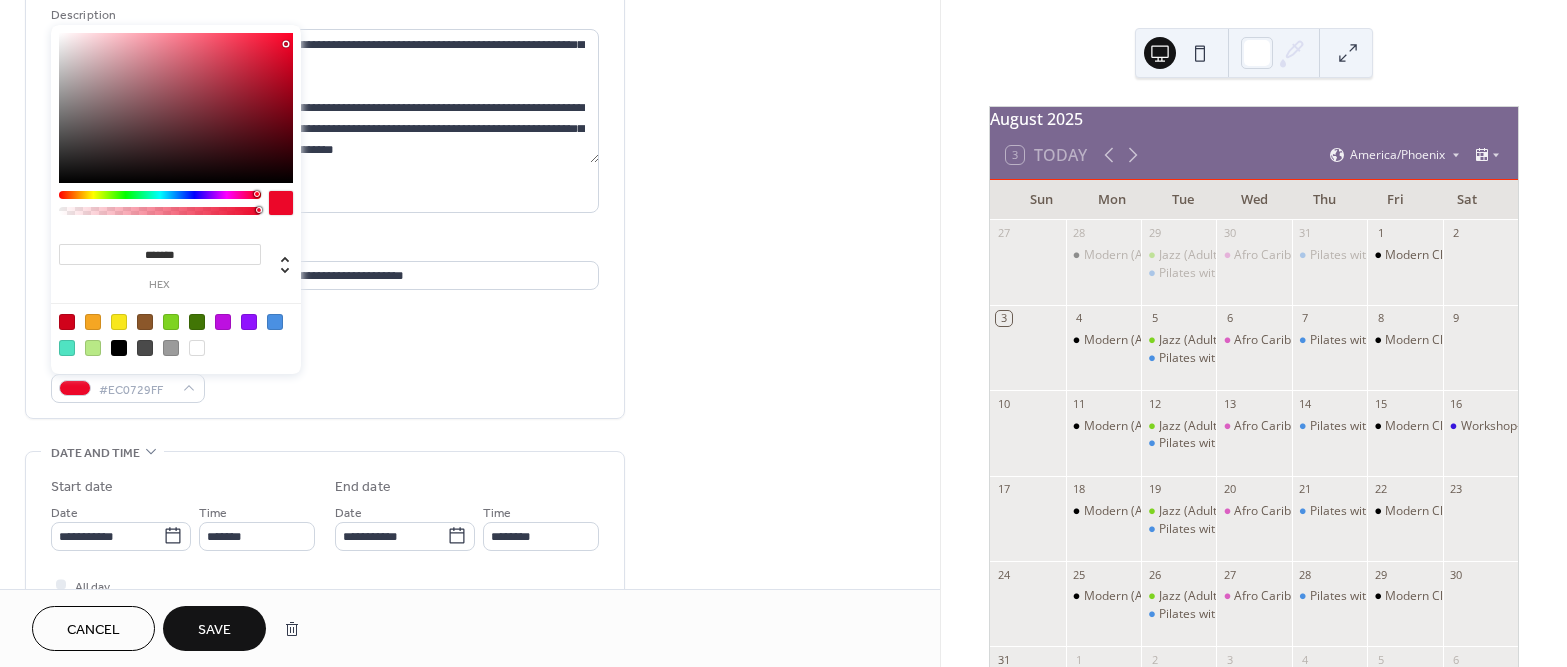 type on "*******" 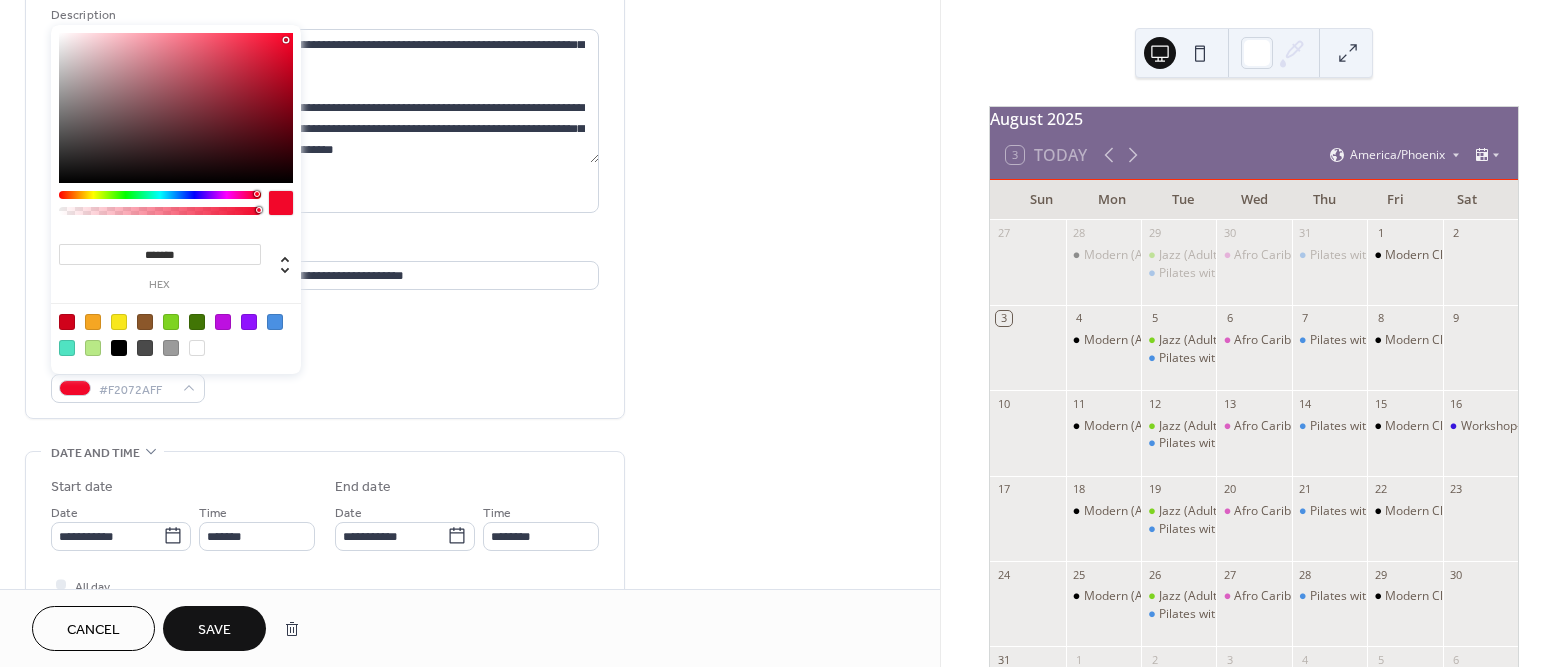 drag, startPoint x: 284, startPoint y: 98, endPoint x: 286, endPoint y: 40, distance: 58.034473 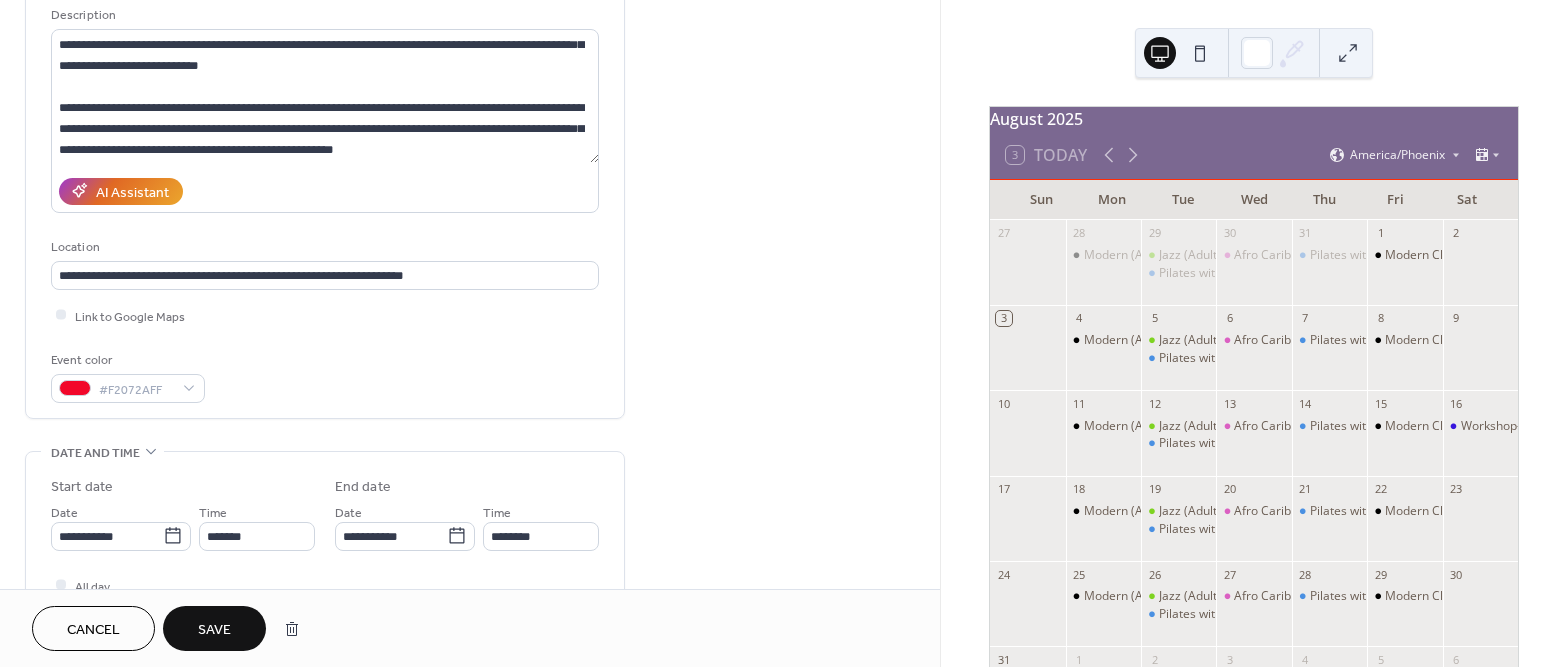 click on "Save" at bounding box center (214, 630) 